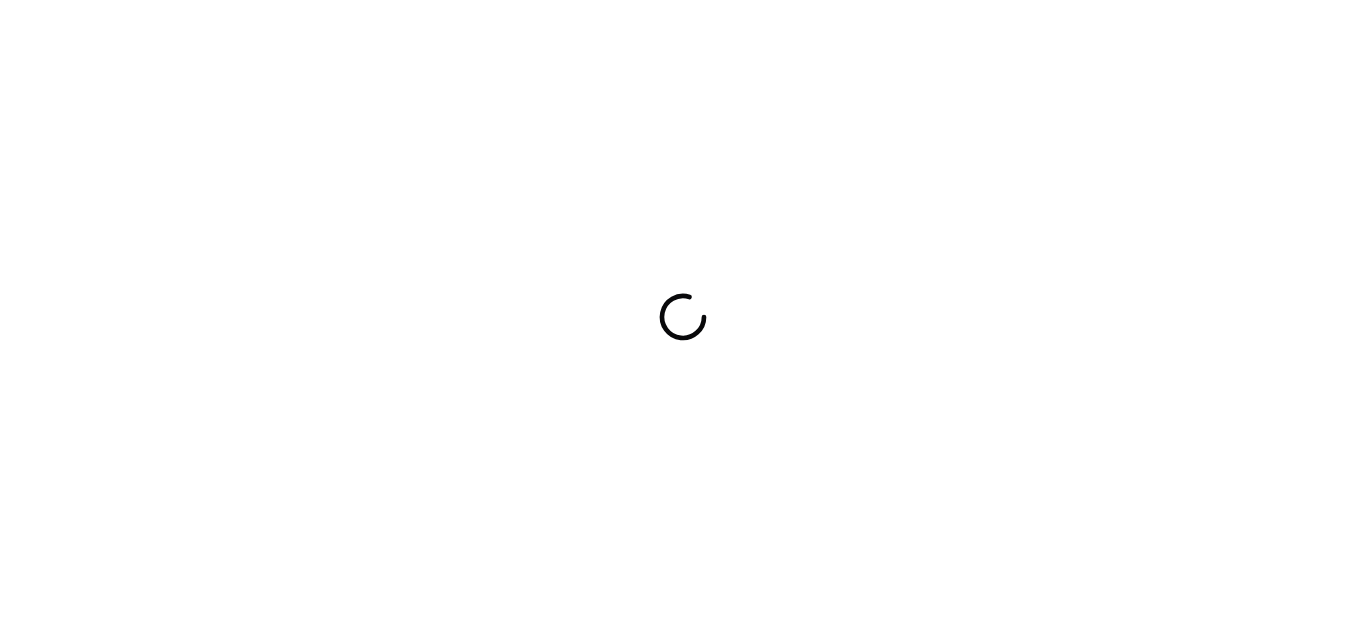 scroll, scrollTop: 0, scrollLeft: 0, axis: both 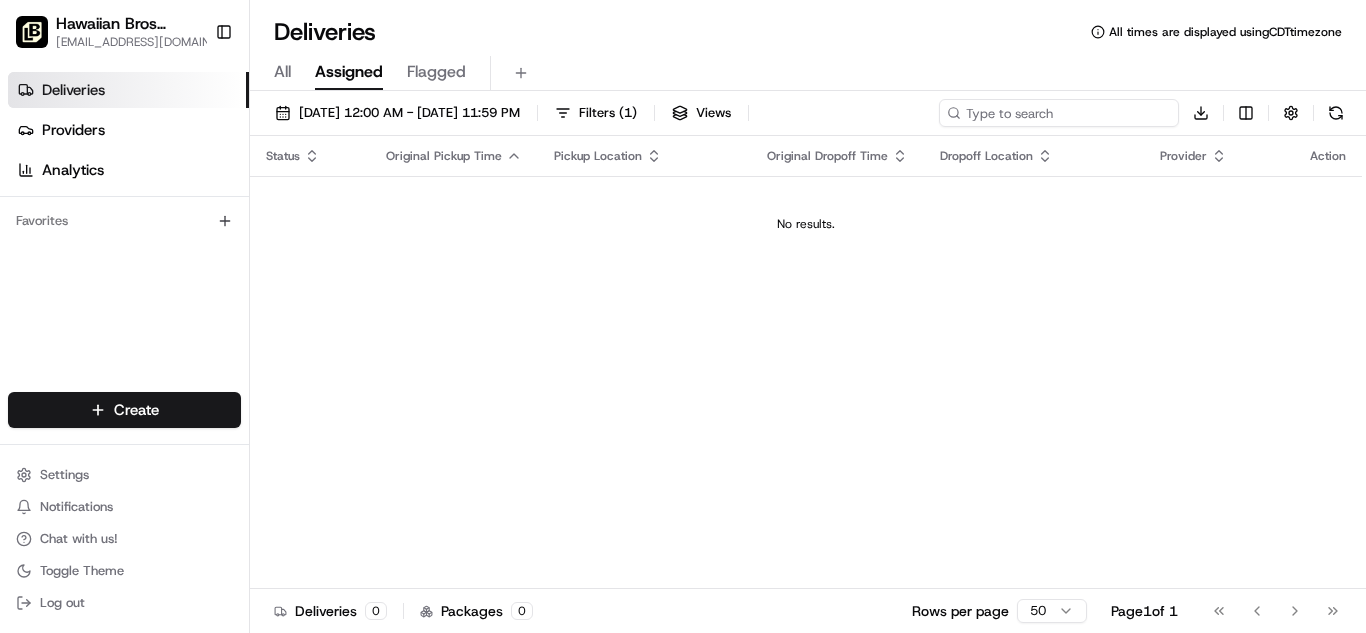 click at bounding box center [1059, 113] 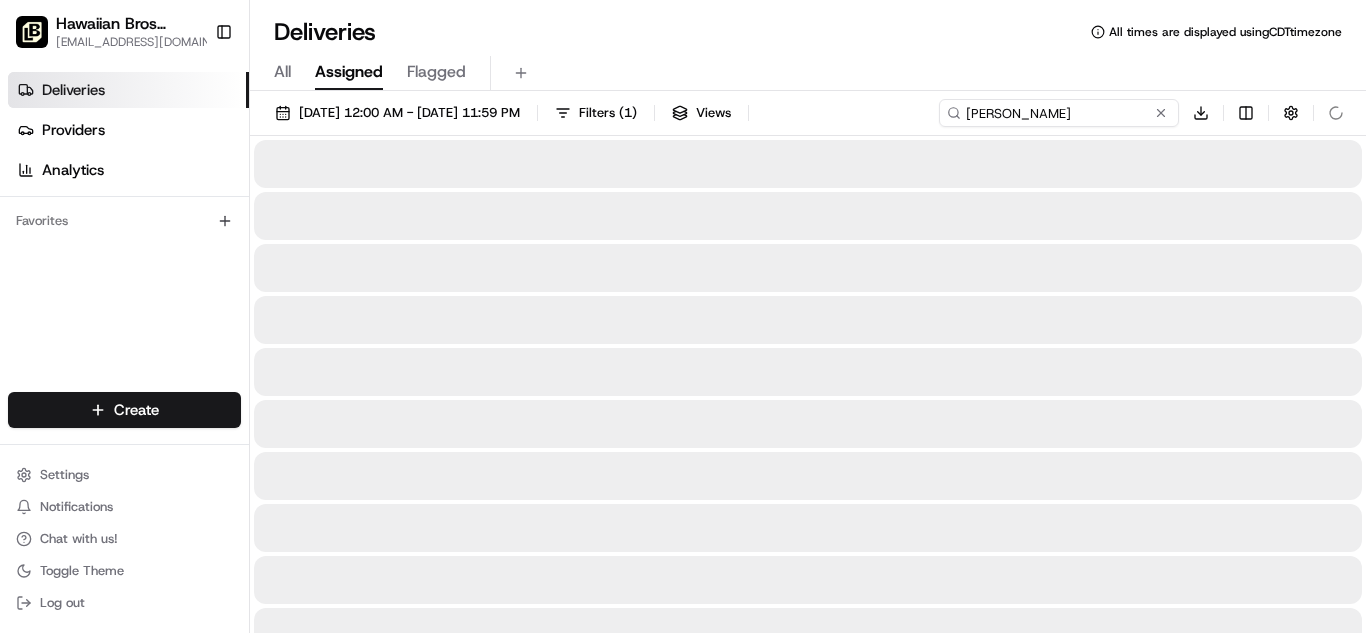type on "darcy" 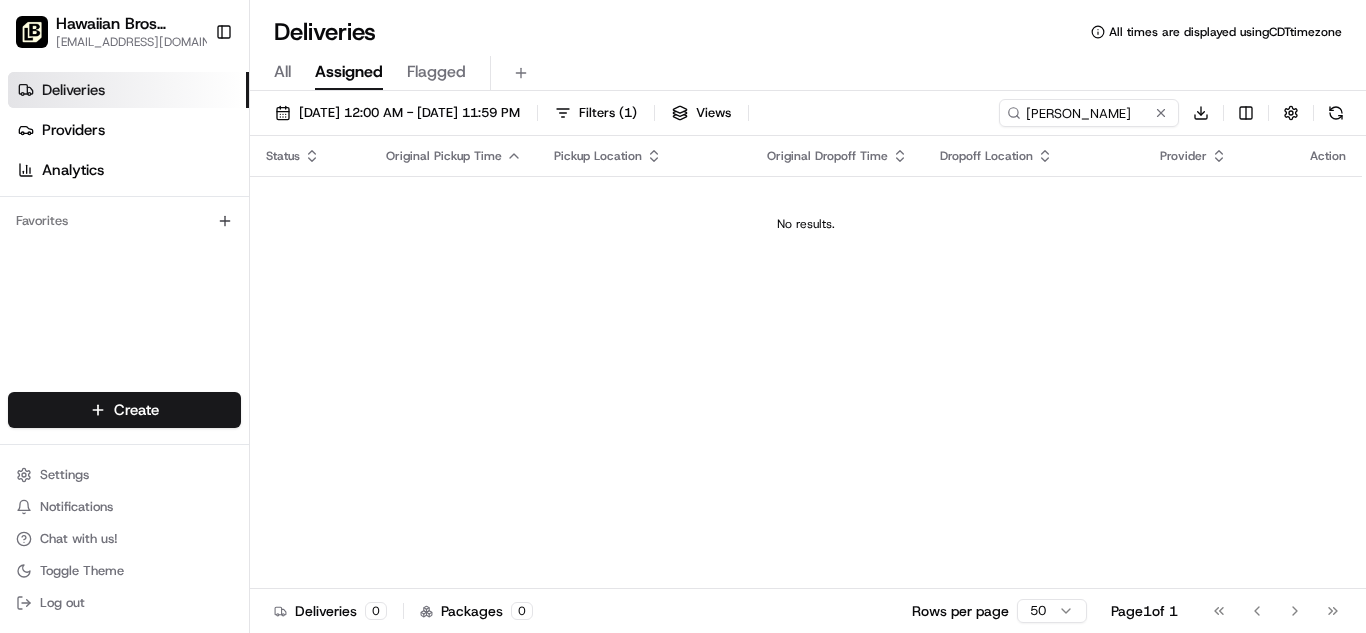 click on "All Assigned Flagged" at bounding box center (808, 73) 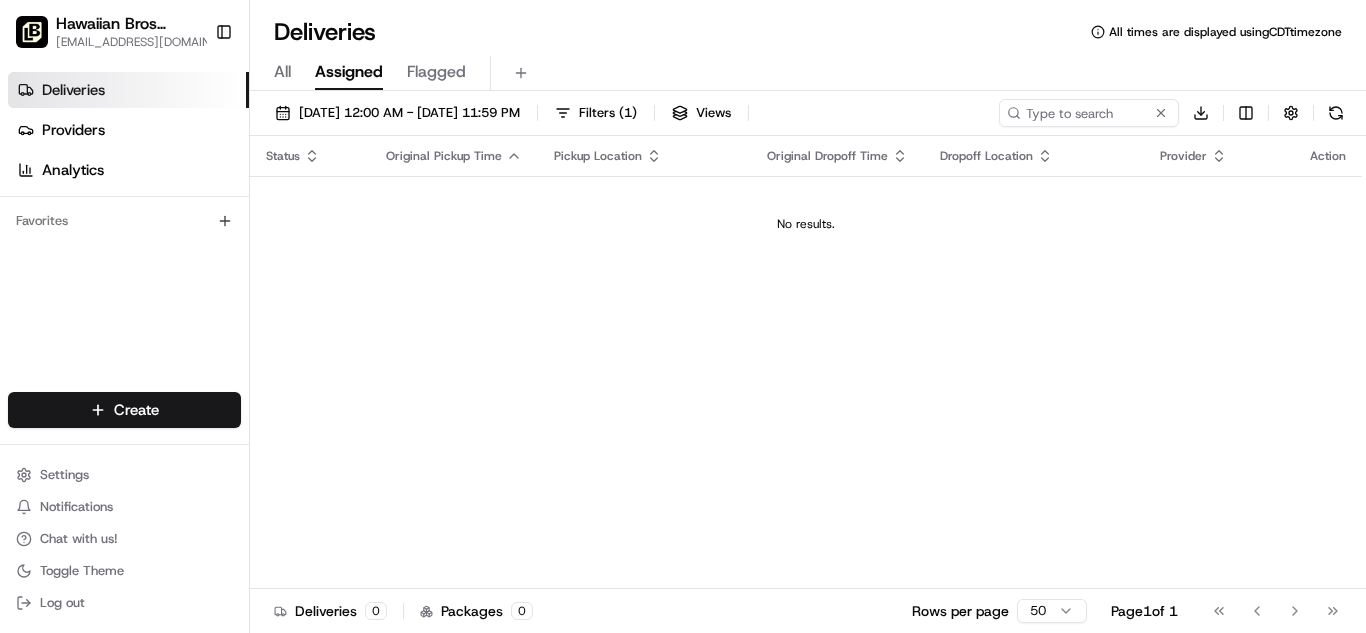 click on "All" at bounding box center (282, 72) 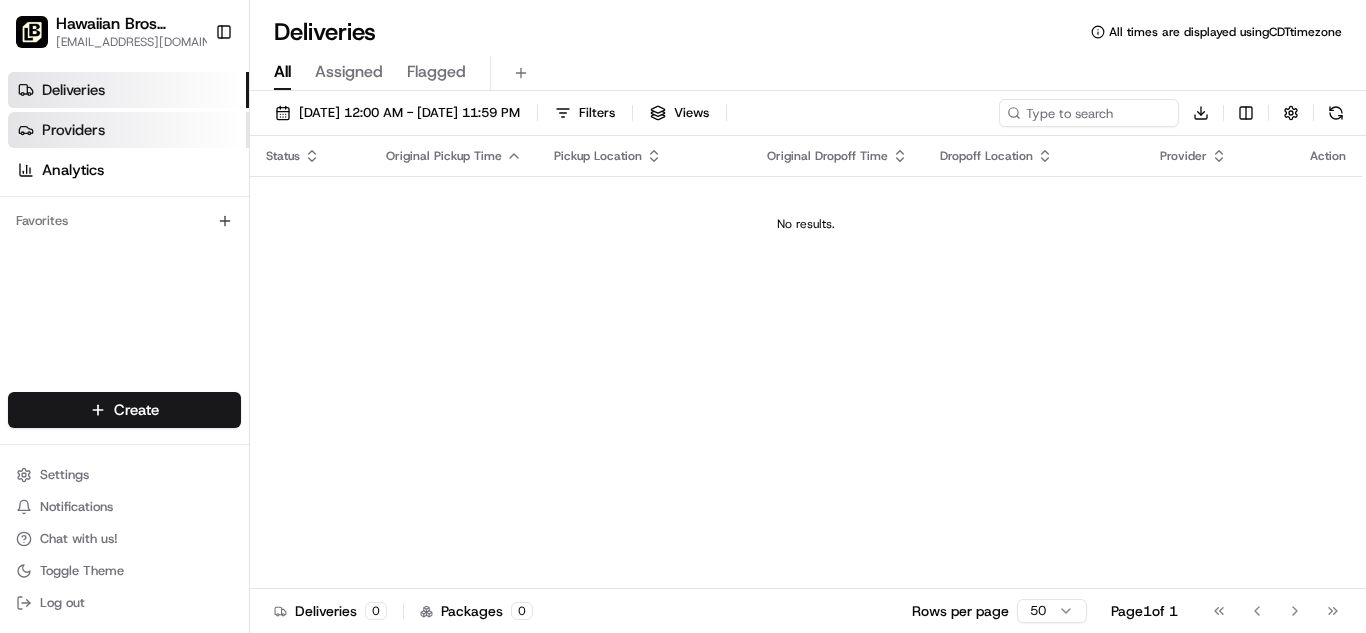 click on "Providers" at bounding box center [73, 130] 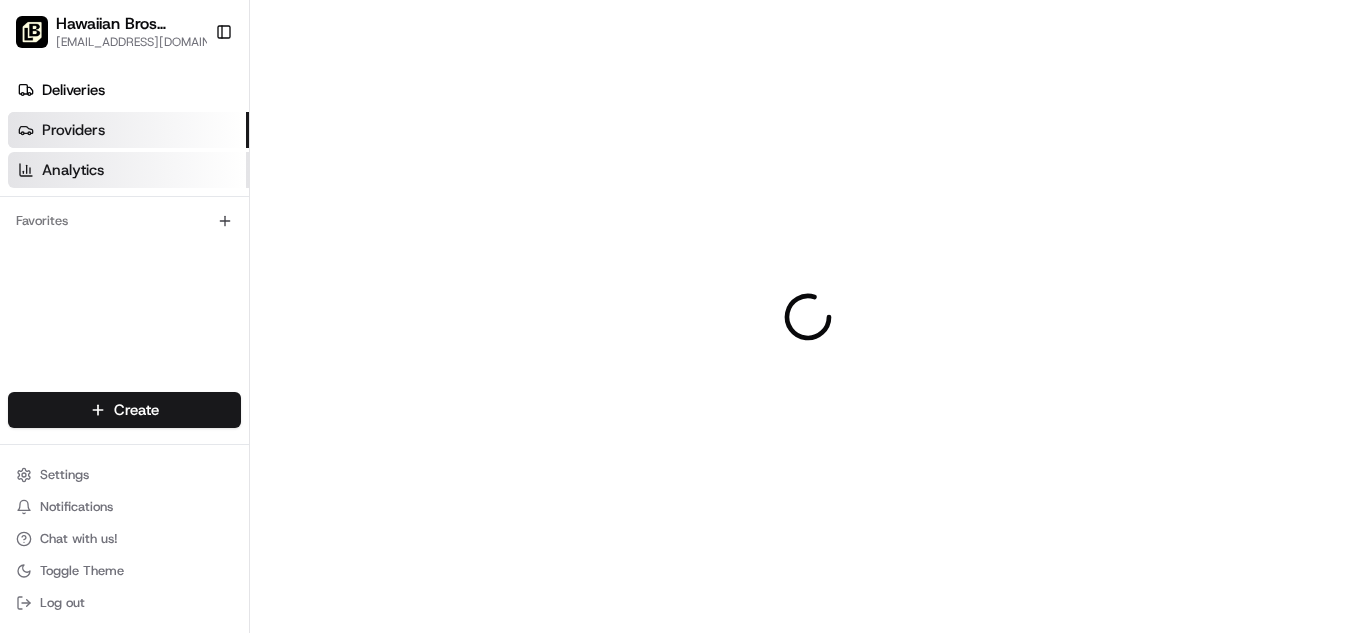 click on "Analytics" at bounding box center [73, 170] 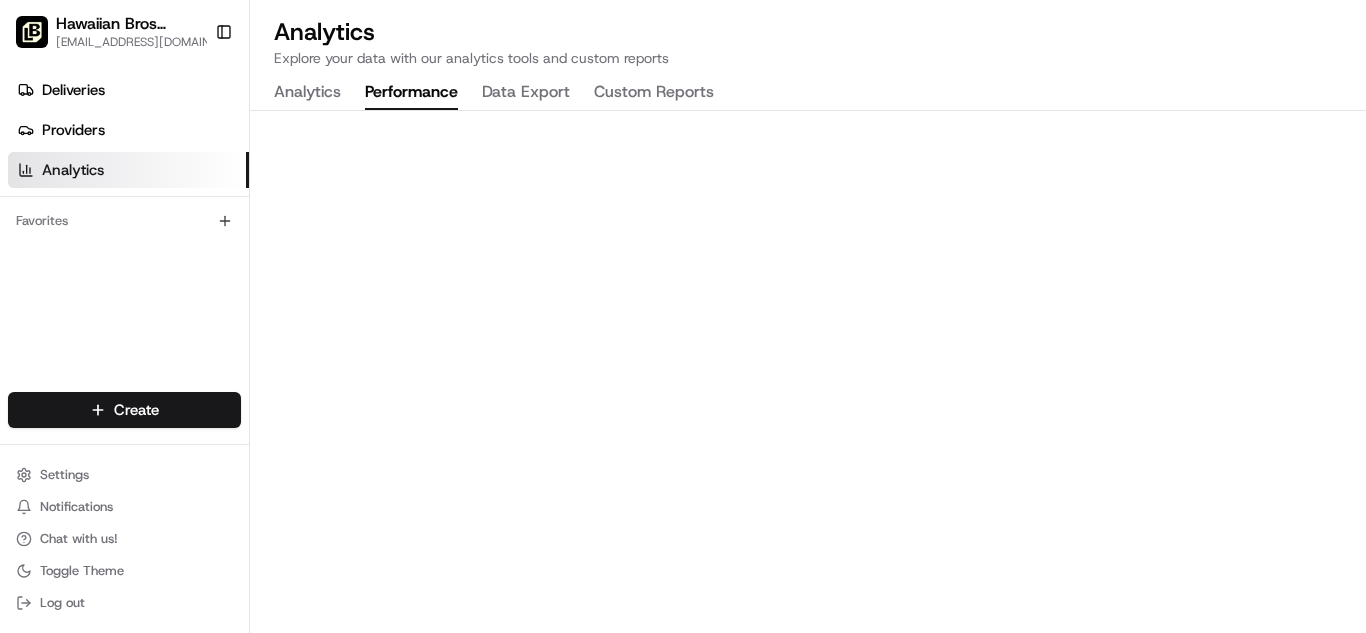 click on "Performance" at bounding box center [411, 93] 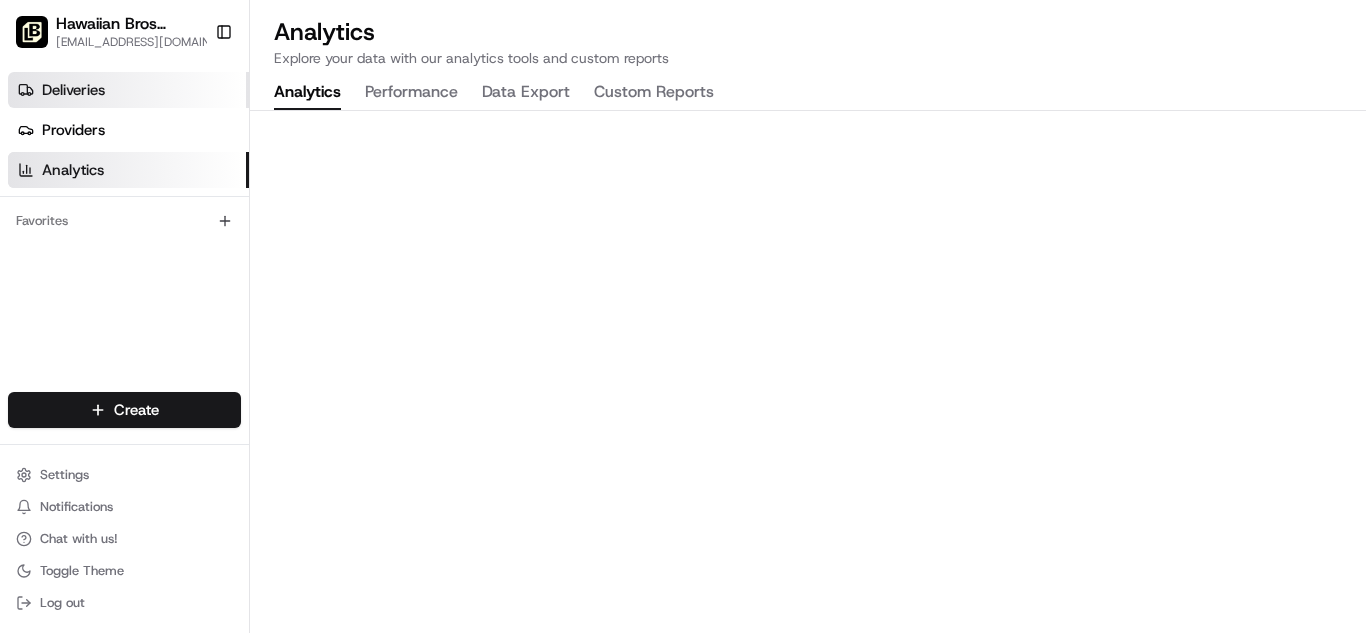 click on "Deliveries" at bounding box center (73, 90) 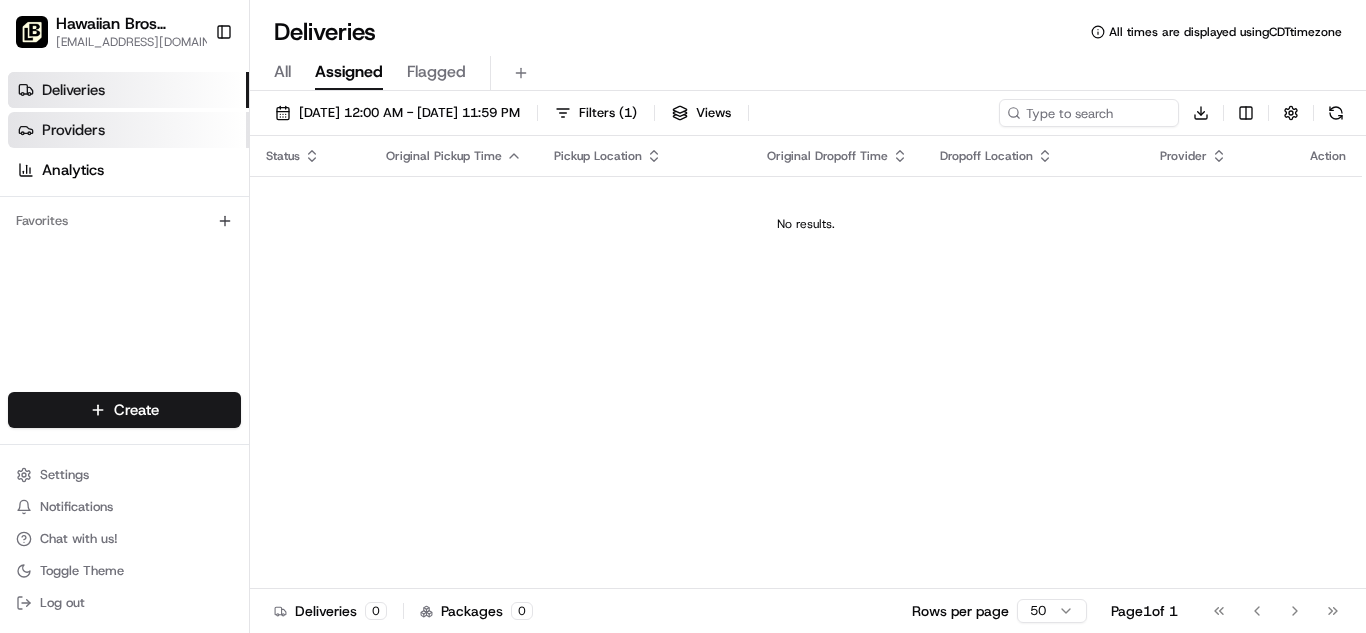 click on "Providers" at bounding box center (73, 130) 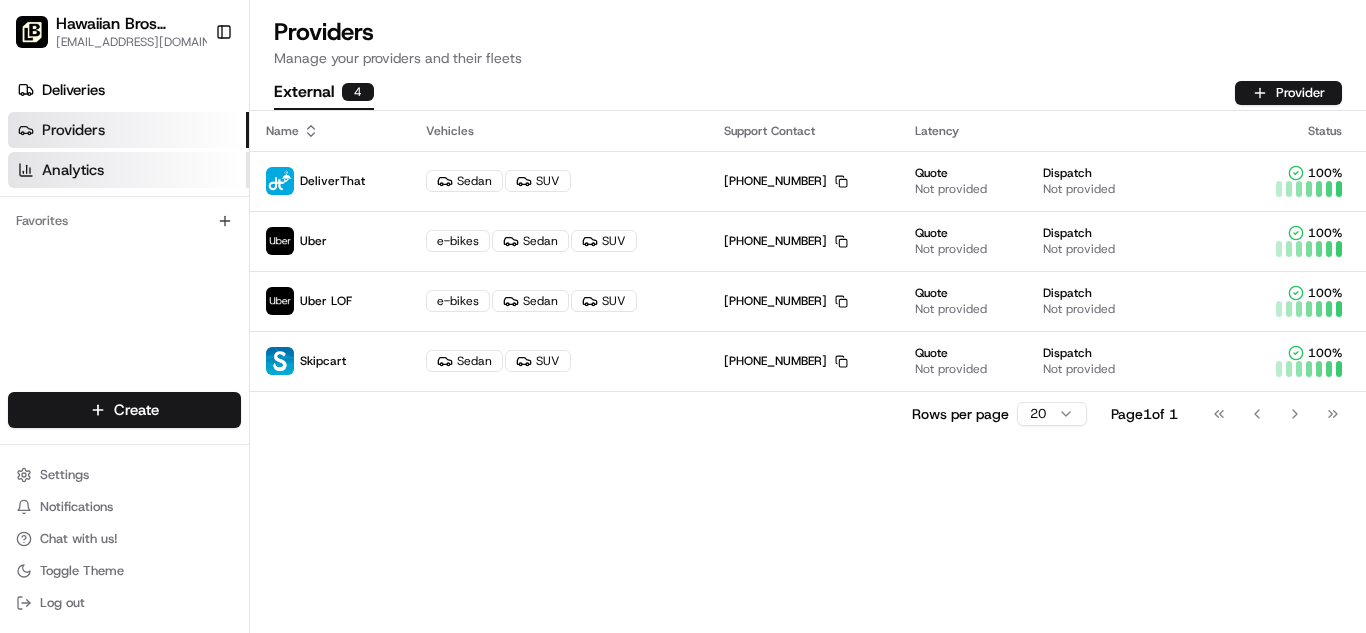 click on "Analytics" at bounding box center [128, 170] 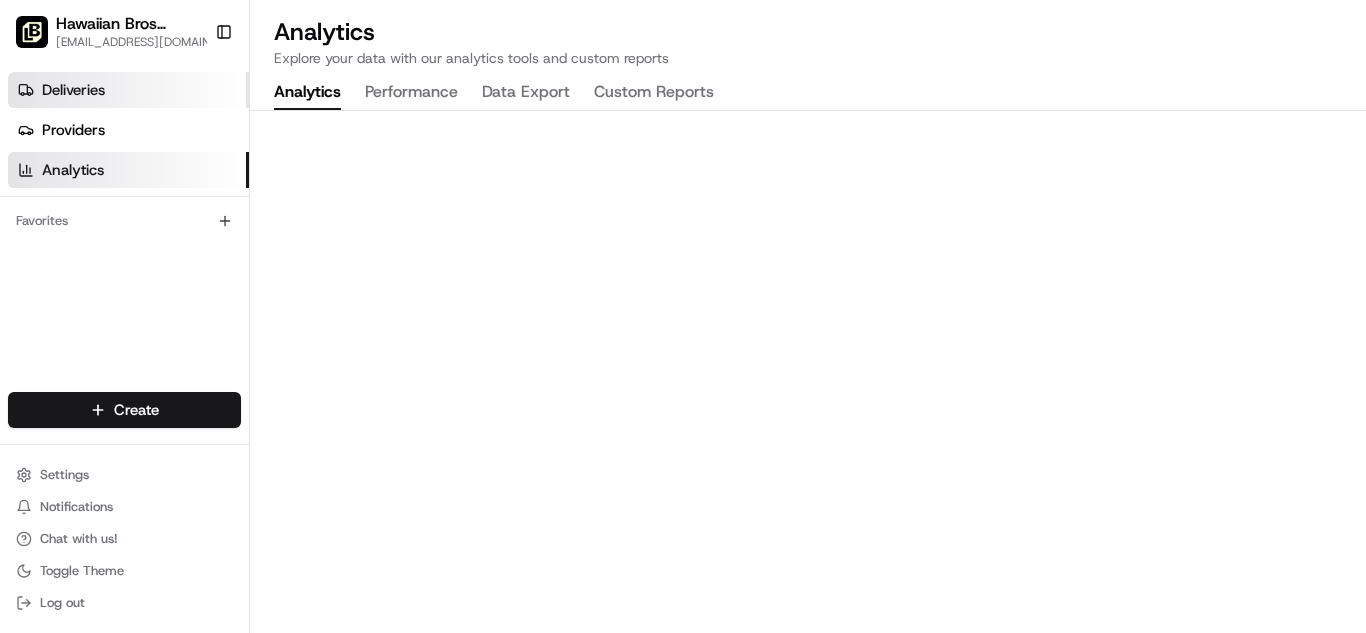 click on "Deliveries" at bounding box center [73, 90] 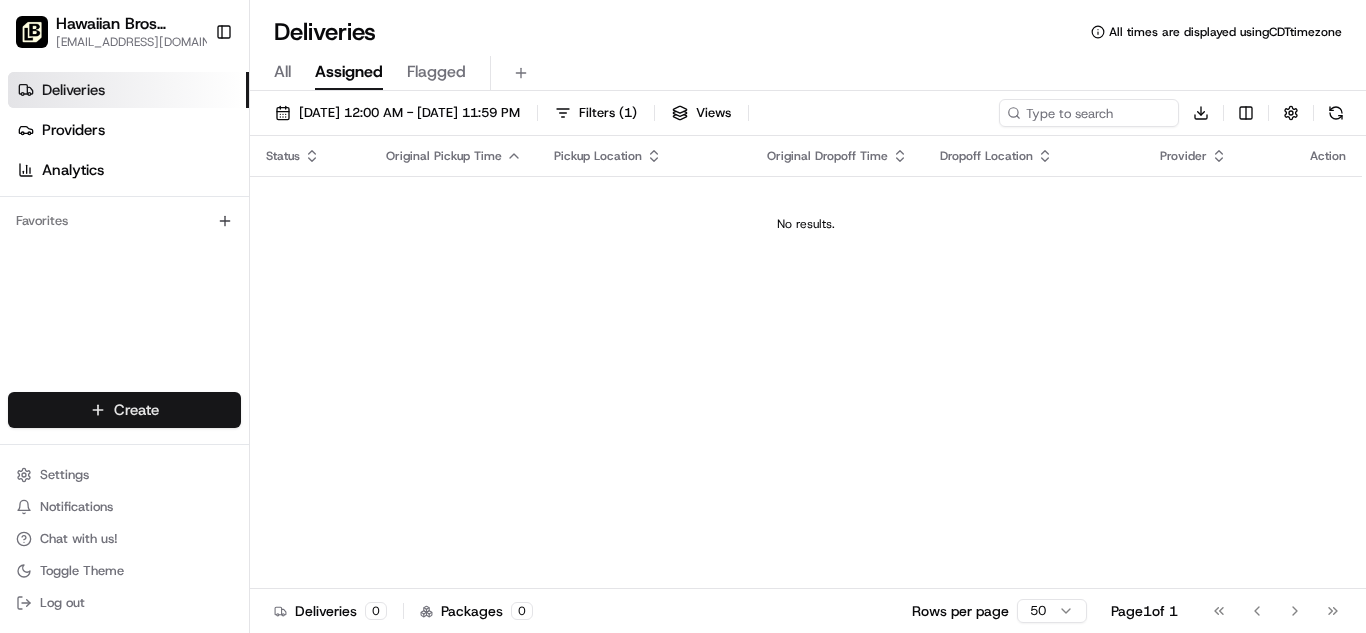 click on "Hawaiian Bros (Bentonville_Regional Airport Blvd) store0094@hawaiianbros.com Toggle Sidebar Deliveries Providers Analytics Favorites Main Menu Members & Organization Organization Users Roles Preferences Customization Tracking Orchestration Automations Dispatch Strategy Locations Pickup Locations Dropoff Locations Billing Billing Refund Requests Integrations Notification Triggers Webhooks API Keys Request Logs Create Settings Notifications Chat with us! Toggle Theme Log out Deliveries All times are displayed using  CDT  timezone All Assigned Flagged 07/10/2025 12:00 AM - 07/10/2025 11:59 PM Filters ( 1 ) Views Download Status Original Pickup Time Pickup Location Original Dropoff Time Dropoff Location Provider Action No results. Deliveries 0 Packages 0 Rows per page 50 Page  1  of   1 Go to first page Go to previous page Go to next page Go to last page
Create Create" at bounding box center (683, 316) 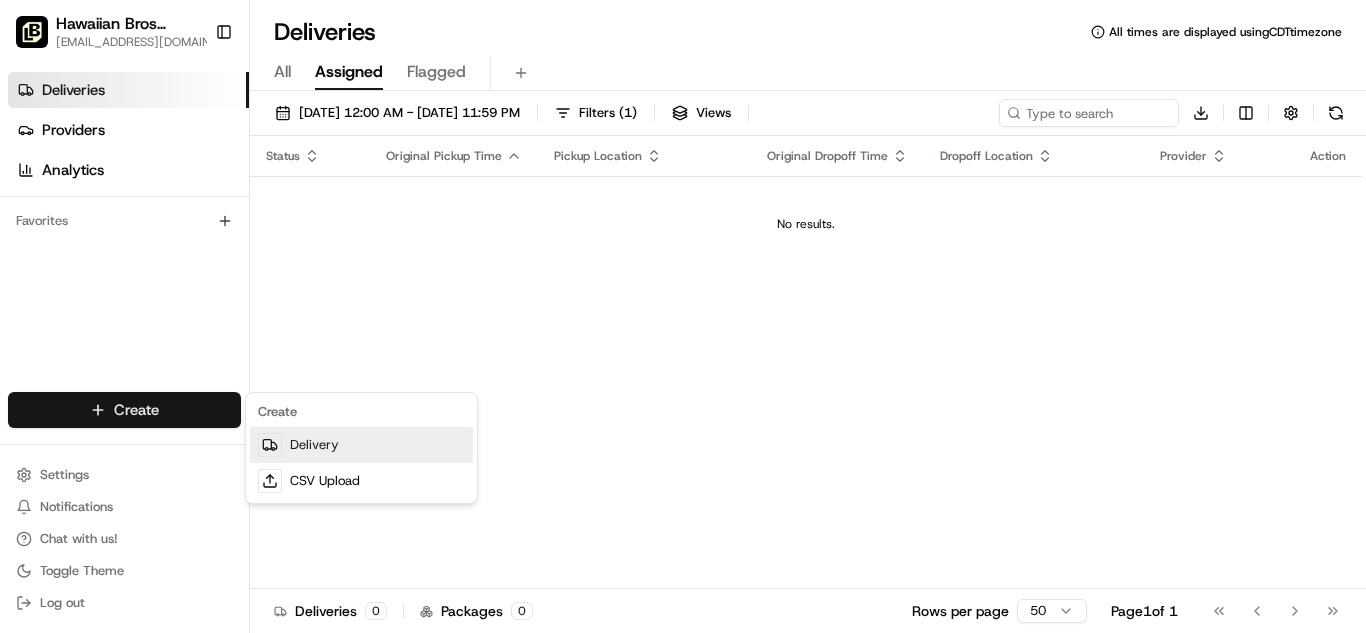 click on "Delivery" at bounding box center [361, 445] 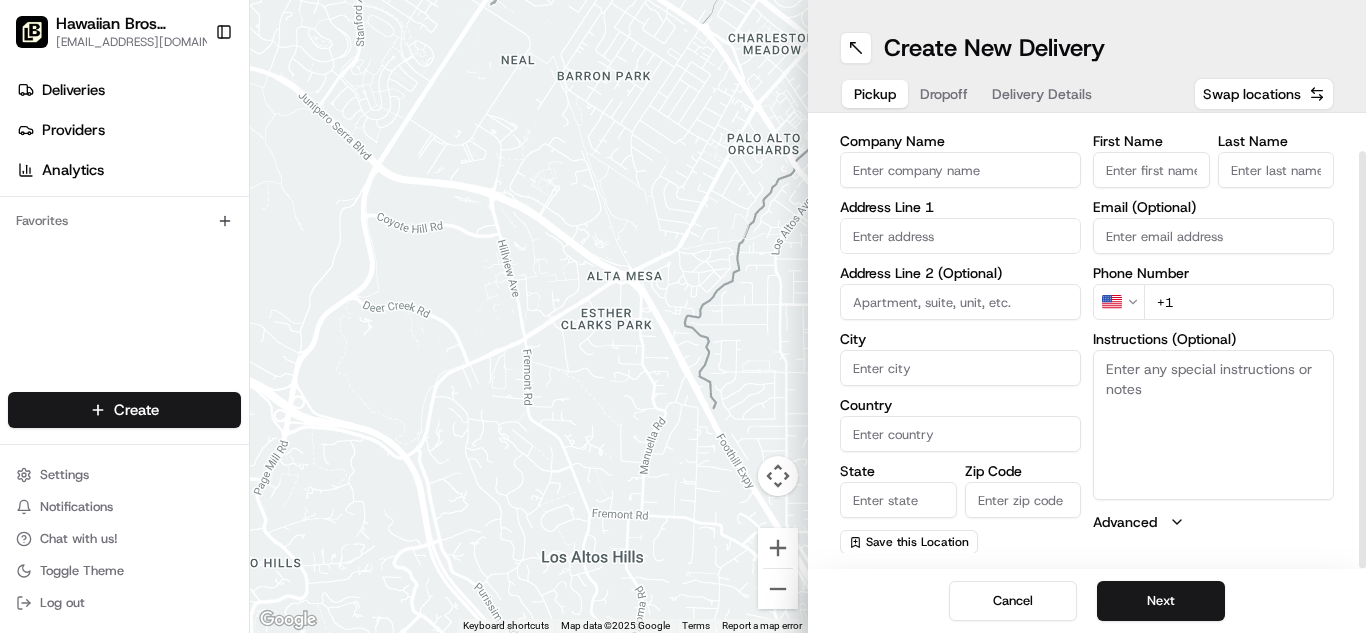 scroll, scrollTop: 40, scrollLeft: 0, axis: vertical 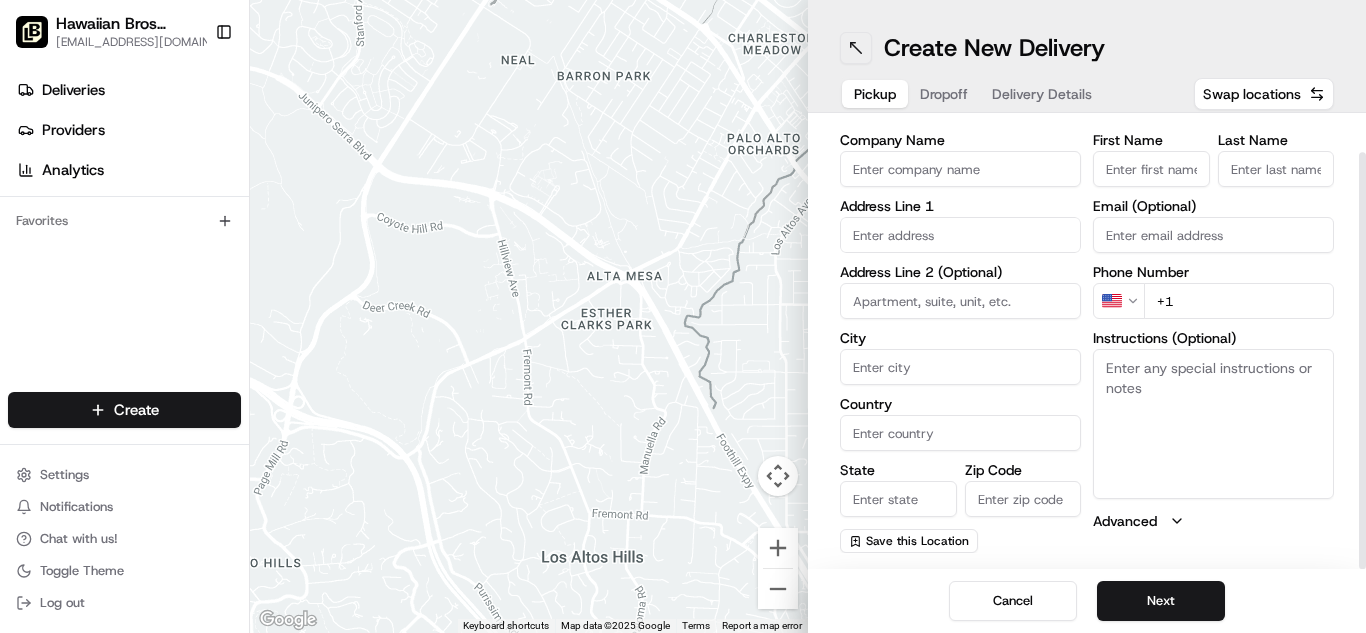 click at bounding box center [856, 48] 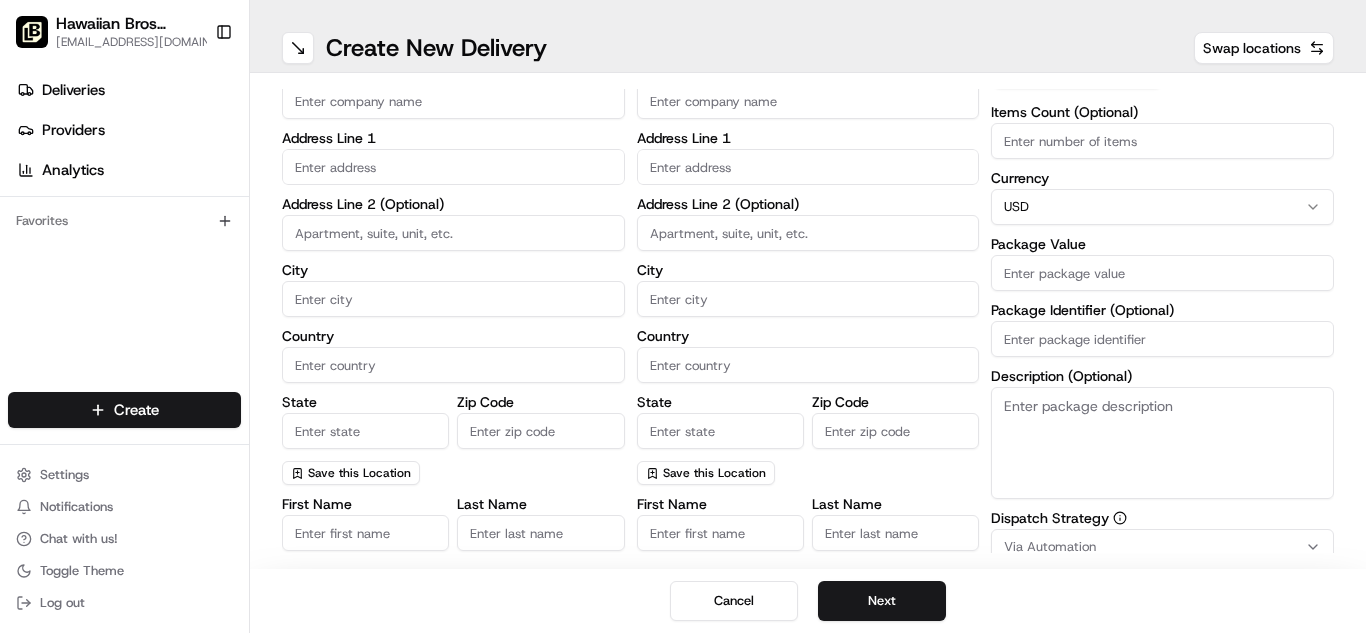 scroll, scrollTop: 40, scrollLeft: 0, axis: vertical 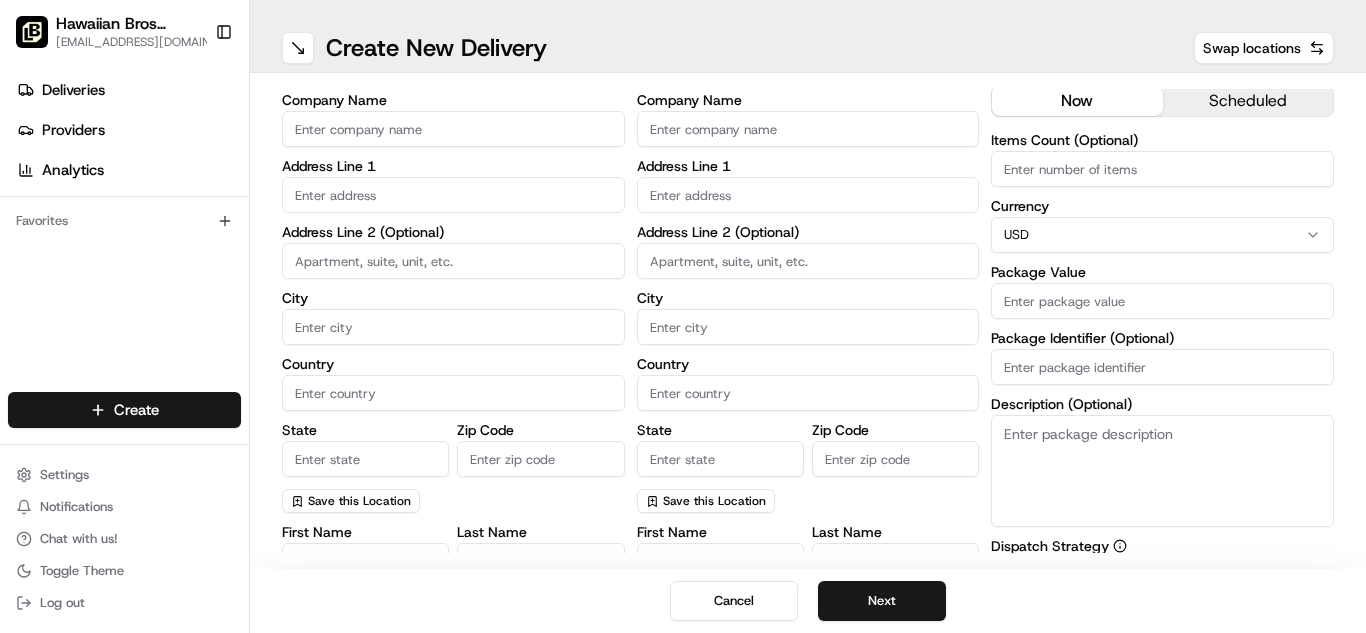 click on "Create New Delivery Swap locations" at bounding box center [808, 48] 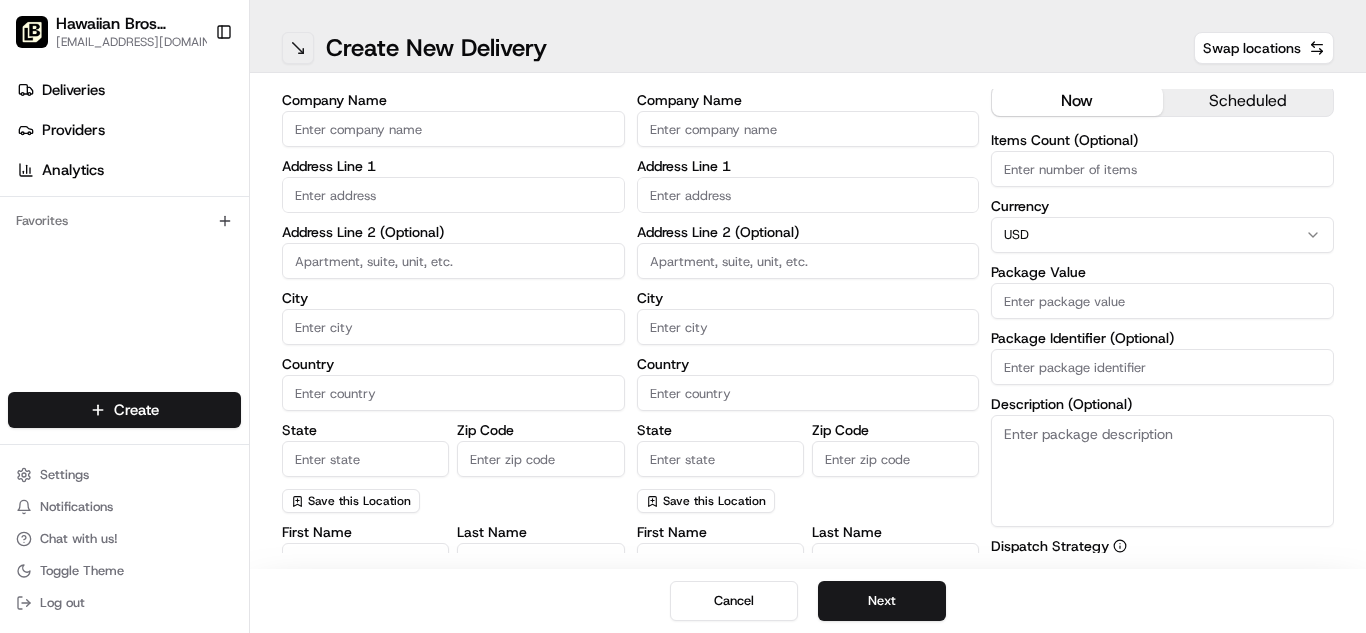 click at bounding box center (298, 48) 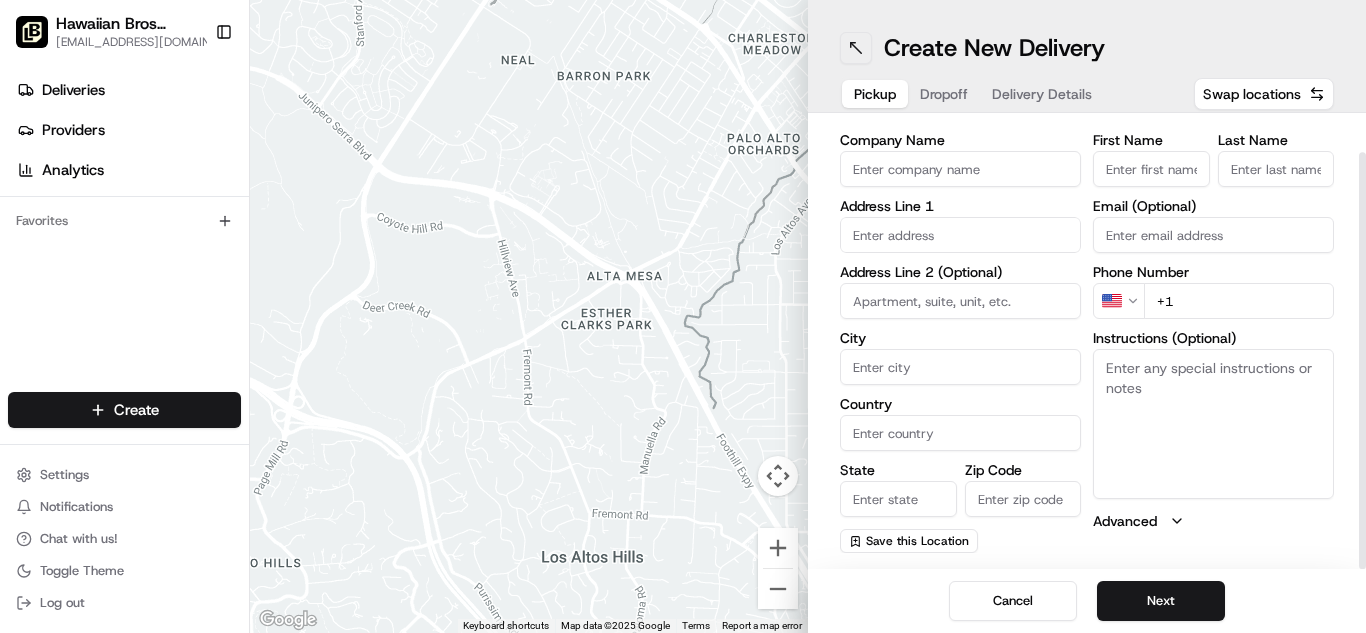 click at bounding box center (856, 48) 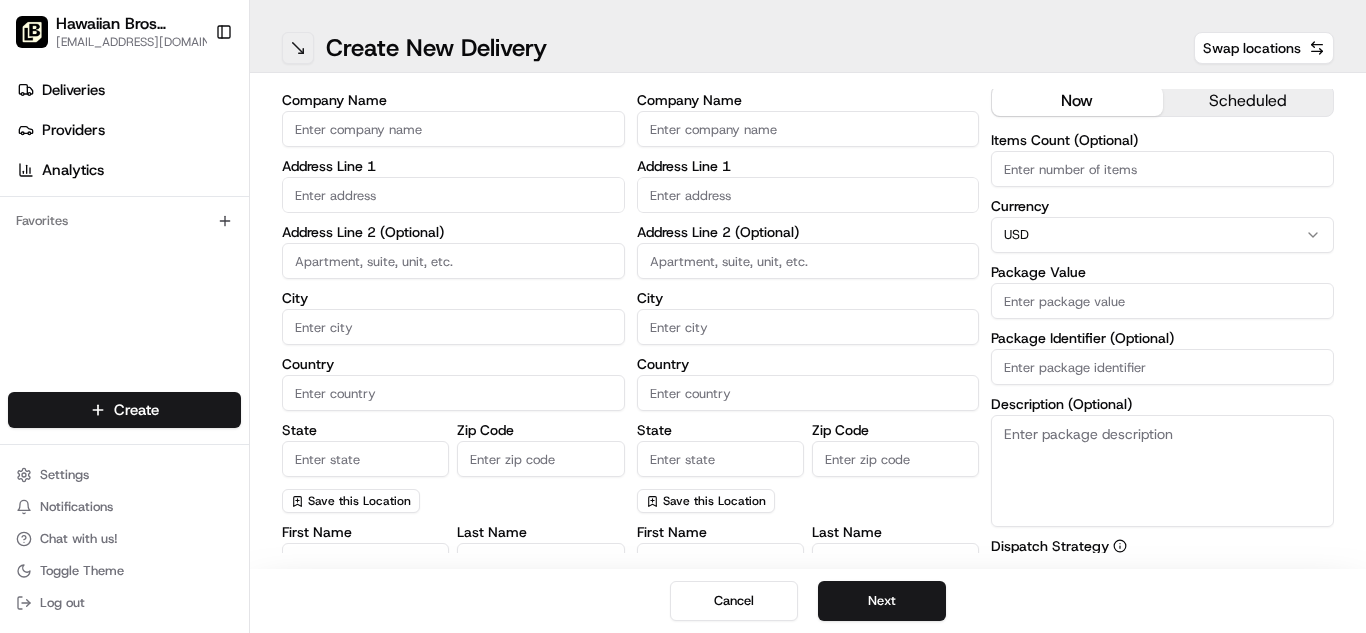 click on "Create New Delivery Swap locations" at bounding box center [808, 48] 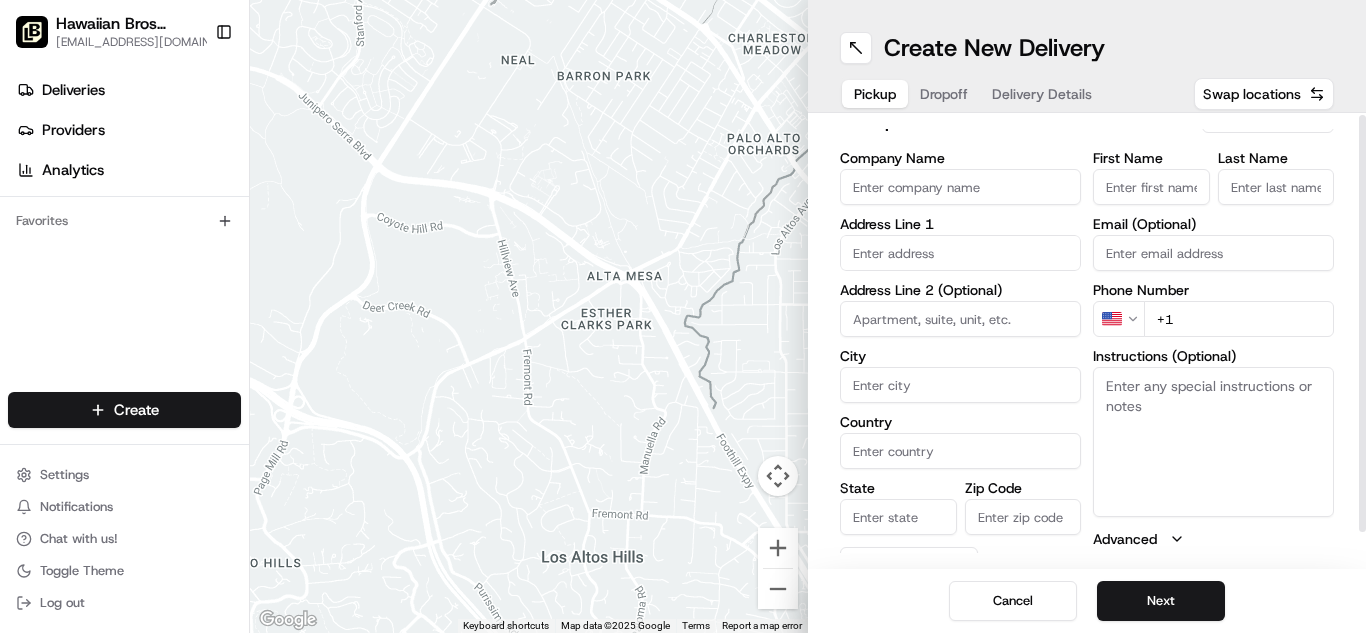 scroll, scrollTop: 0, scrollLeft: 0, axis: both 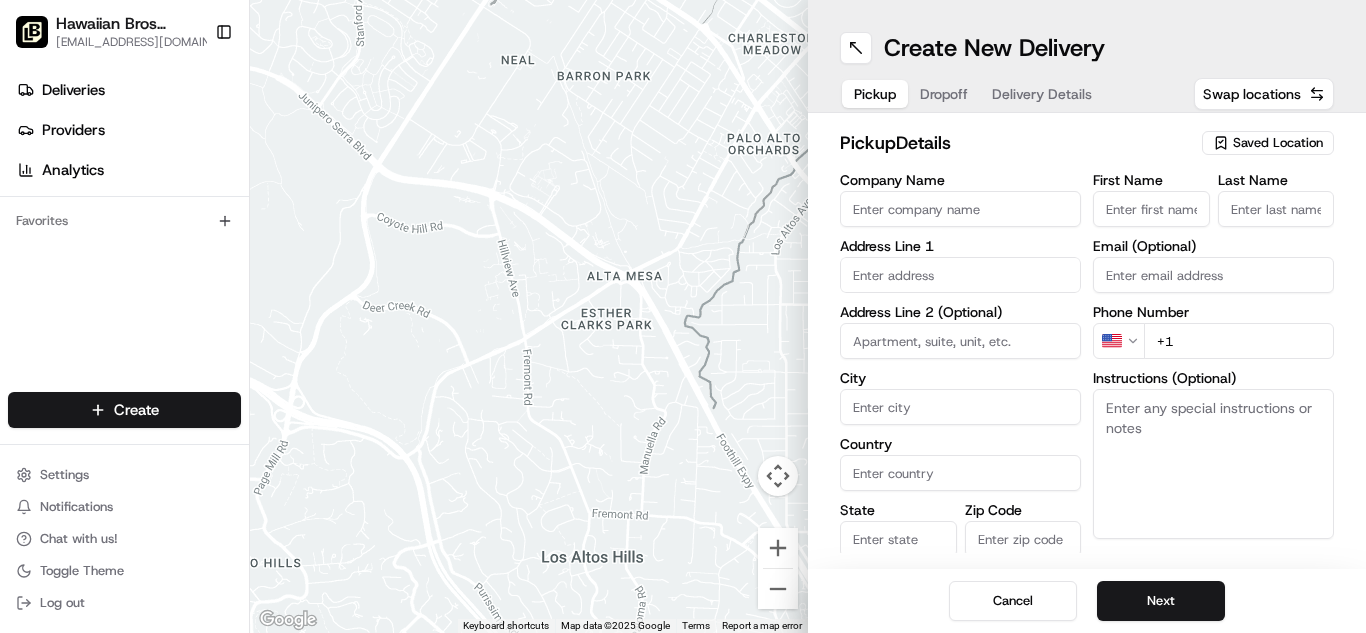 click on "Hawaiian Bros ([GEOGRAPHIC_DATA])" at bounding box center [143, 24] 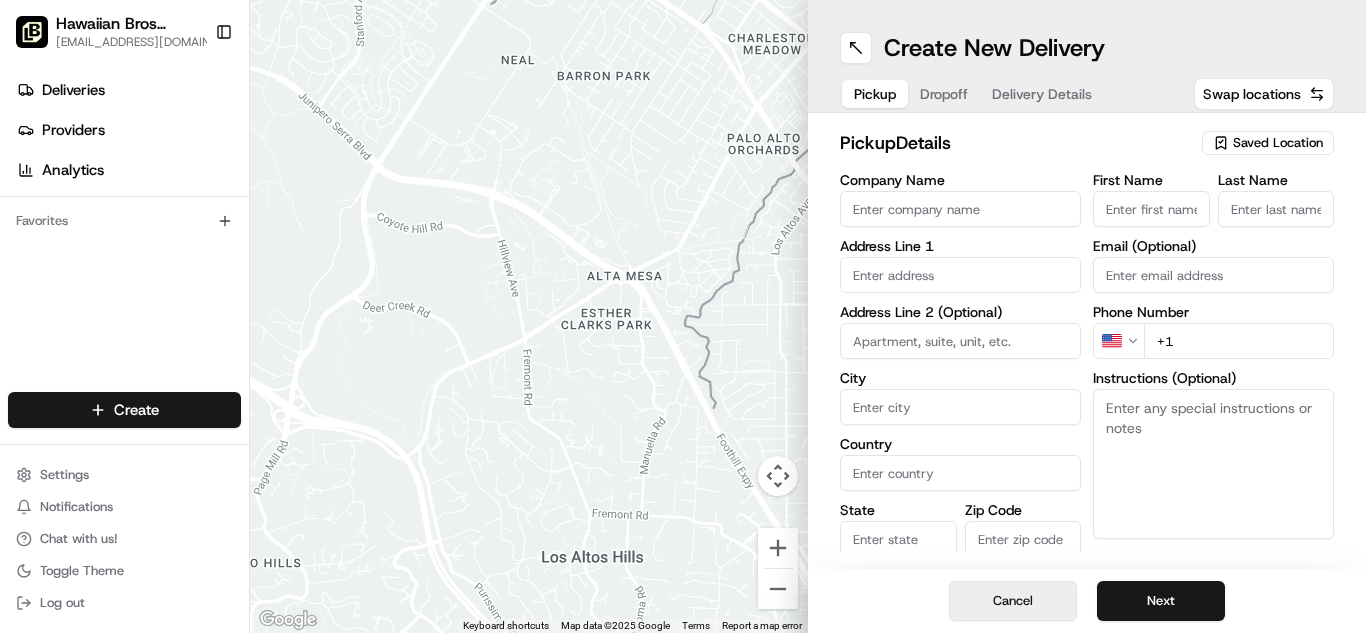 click on "Cancel" at bounding box center [1013, 601] 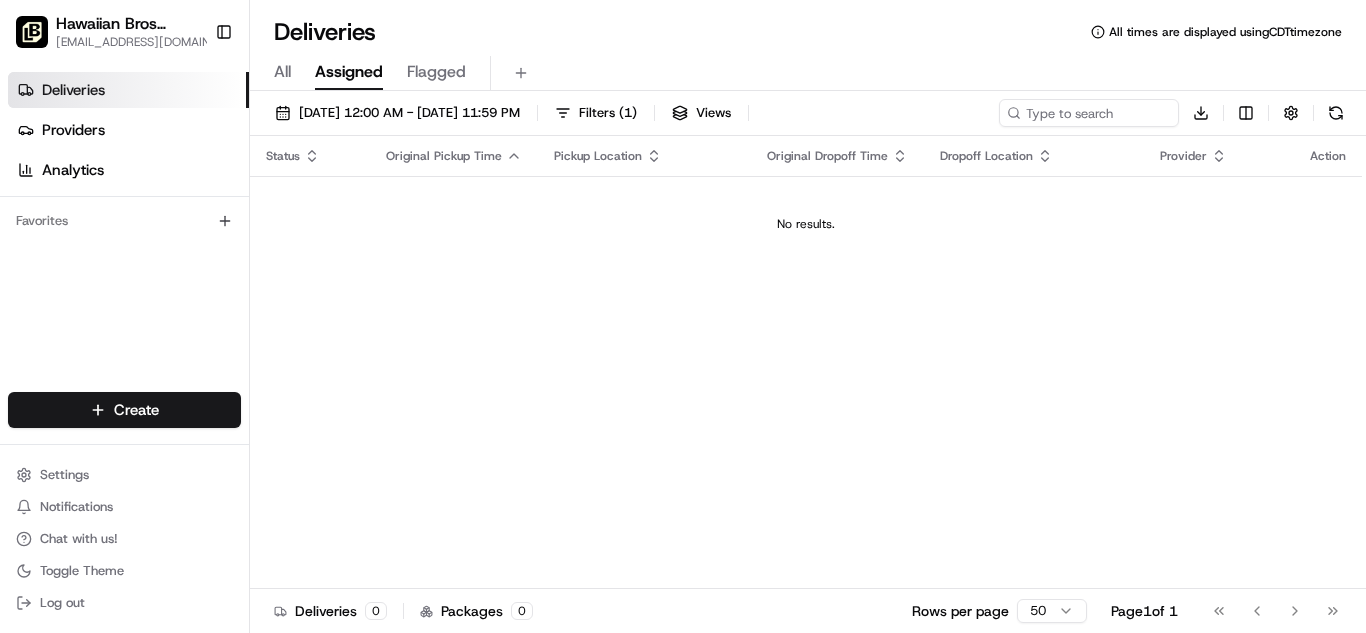 scroll, scrollTop: 0, scrollLeft: 0, axis: both 